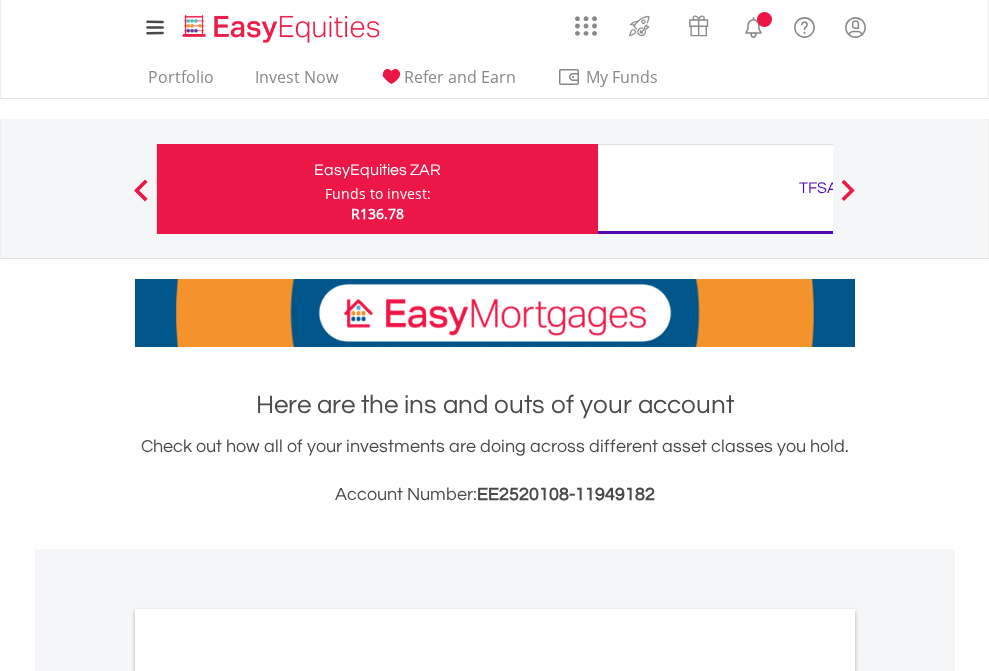 scroll, scrollTop: 0, scrollLeft: 0, axis: both 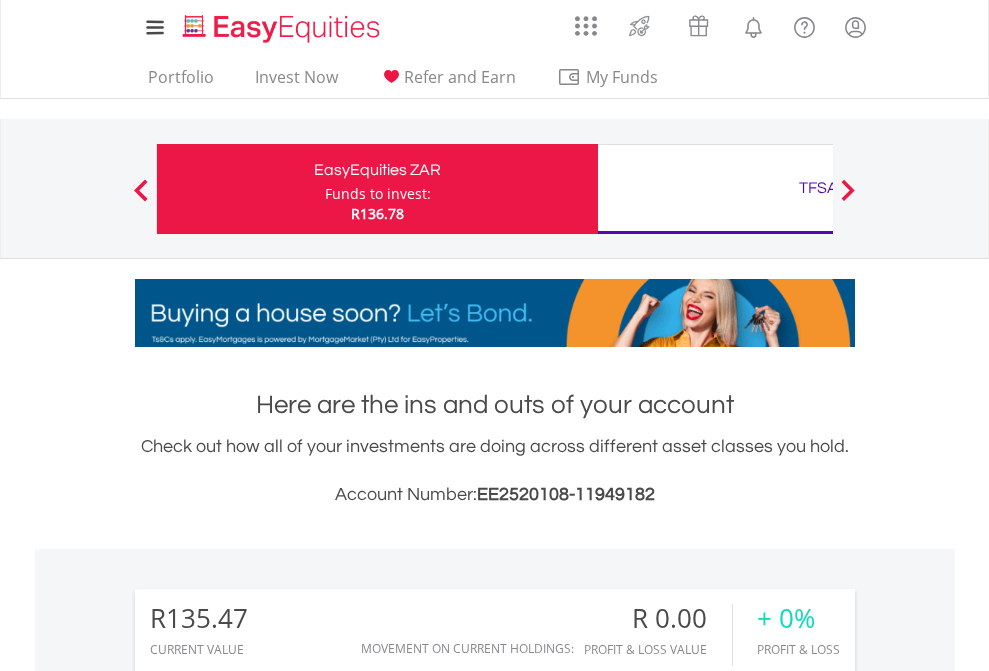click on "Funds to invest:" at bounding box center [378, 194] 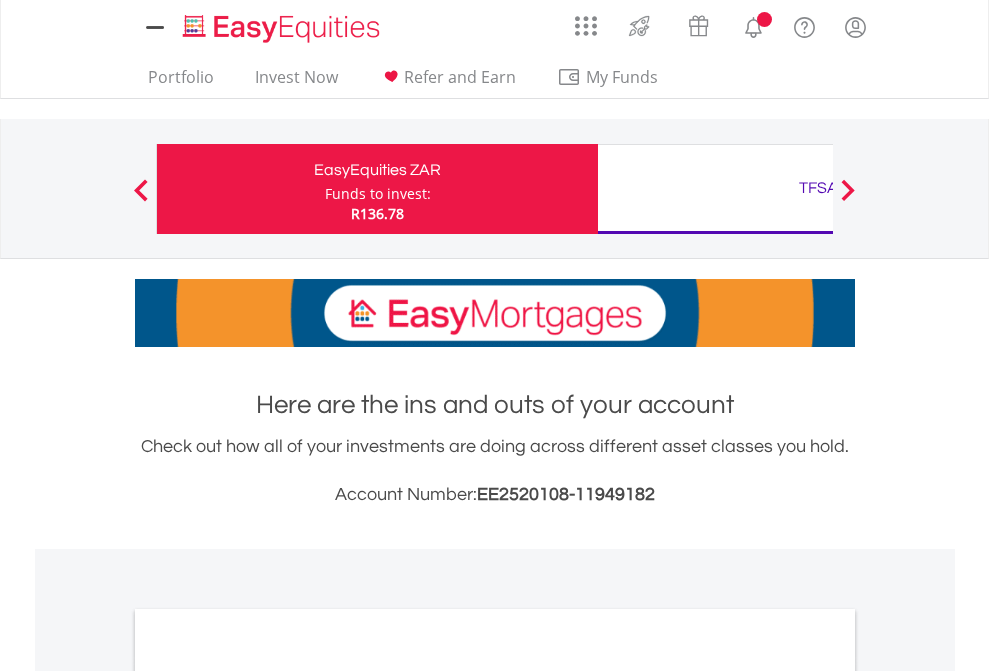 scroll, scrollTop: 0, scrollLeft: 0, axis: both 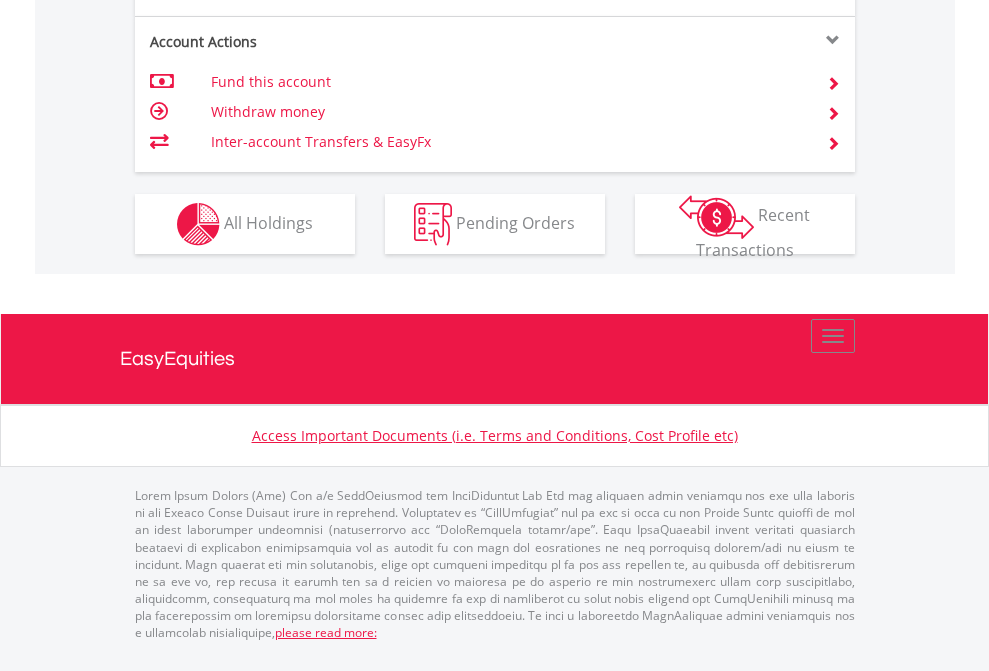 click on "Investment types" at bounding box center [706, -337] 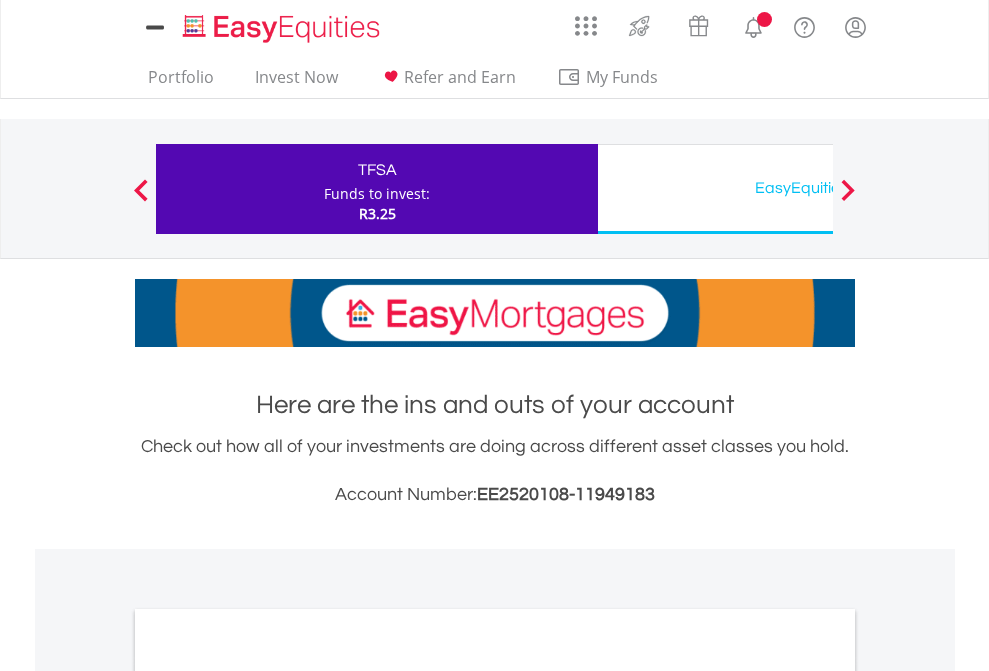 scroll, scrollTop: 0, scrollLeft: 0, axis: both 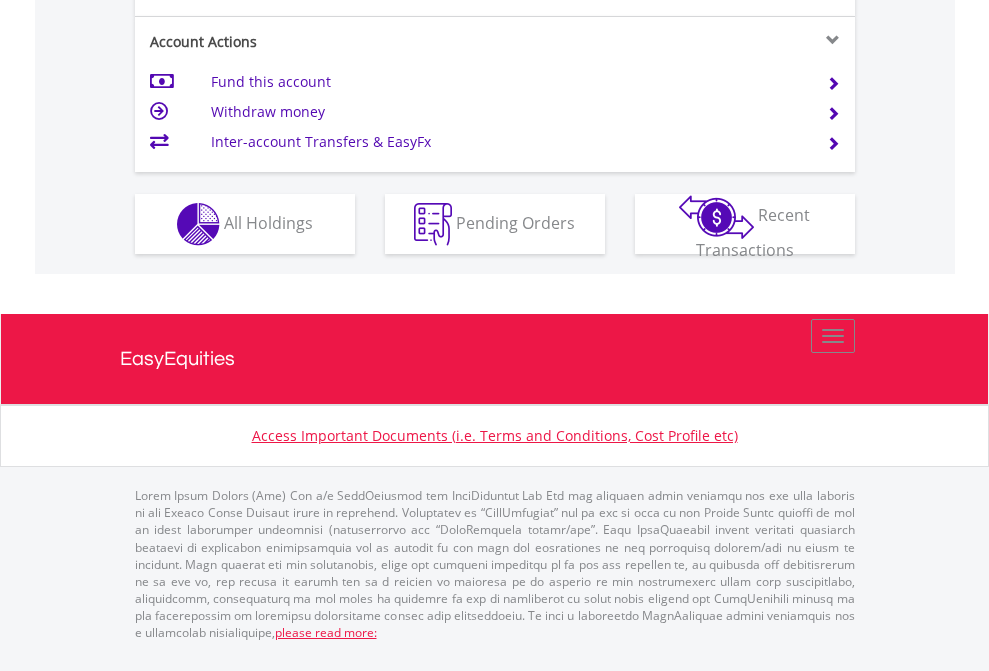 click on "Investment types" at bounding box center (706, -337) 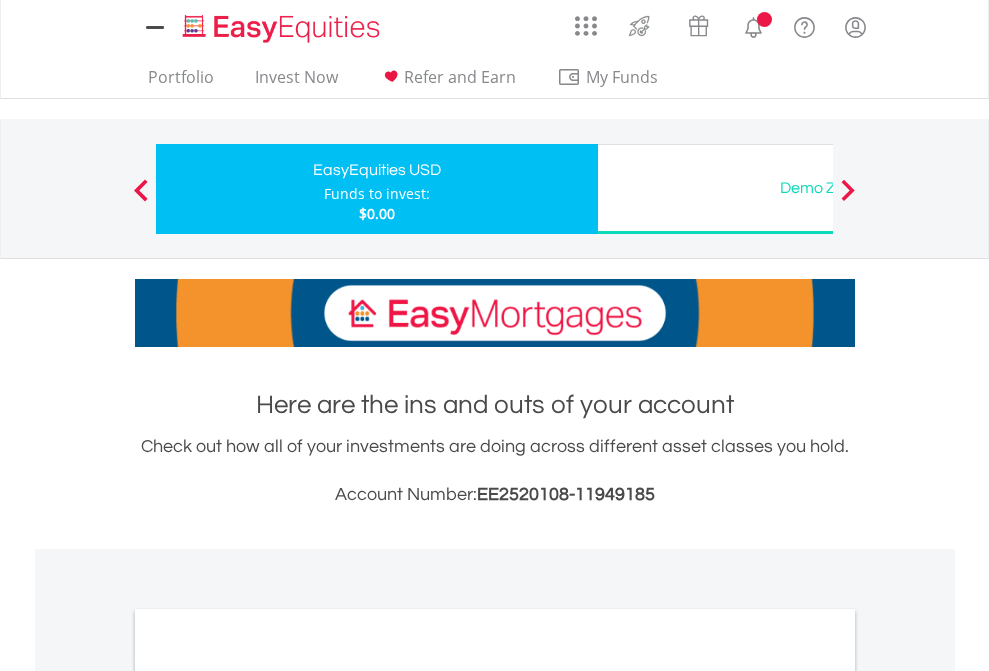 scroll, scrollTop: 0, scrollLeft: 0, axis: both 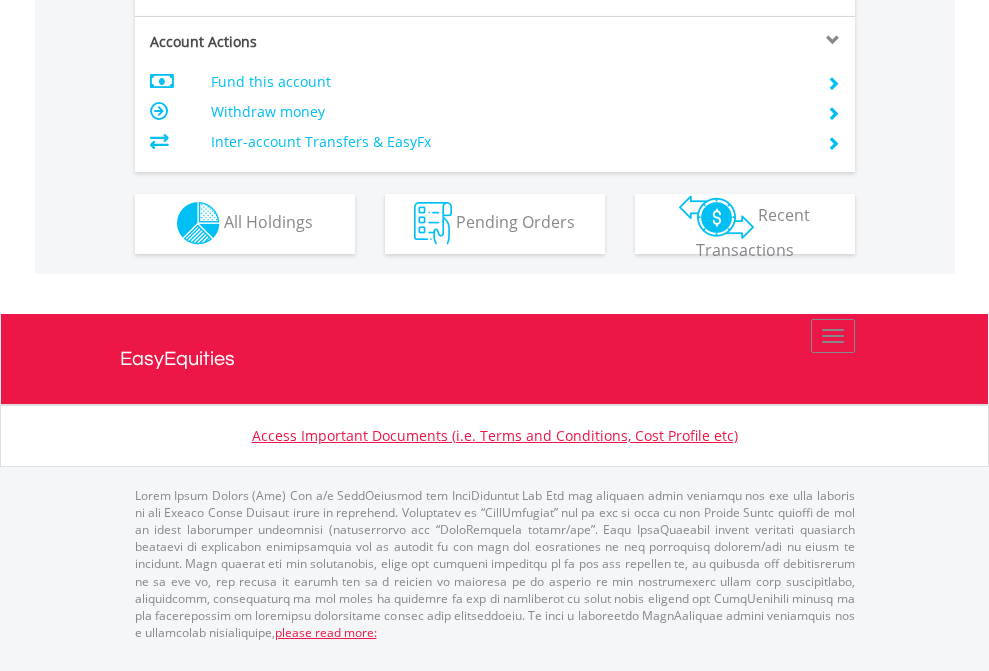 click on "Investment types" at bounding box center [706, -353] 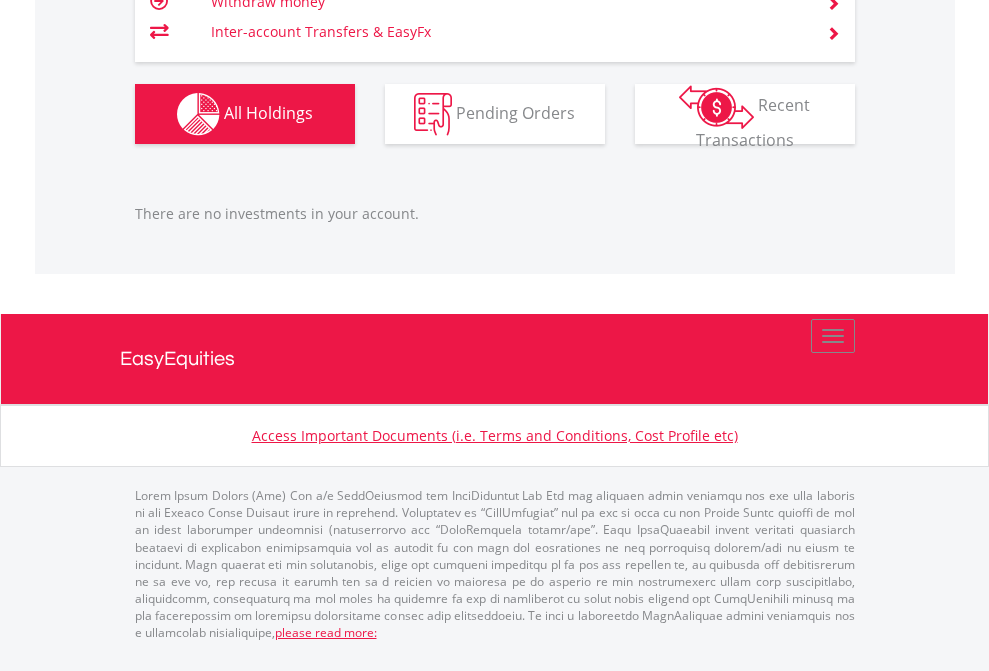 scroll, scrollTop: 2027, scrollLeft: 0, axis: vertical 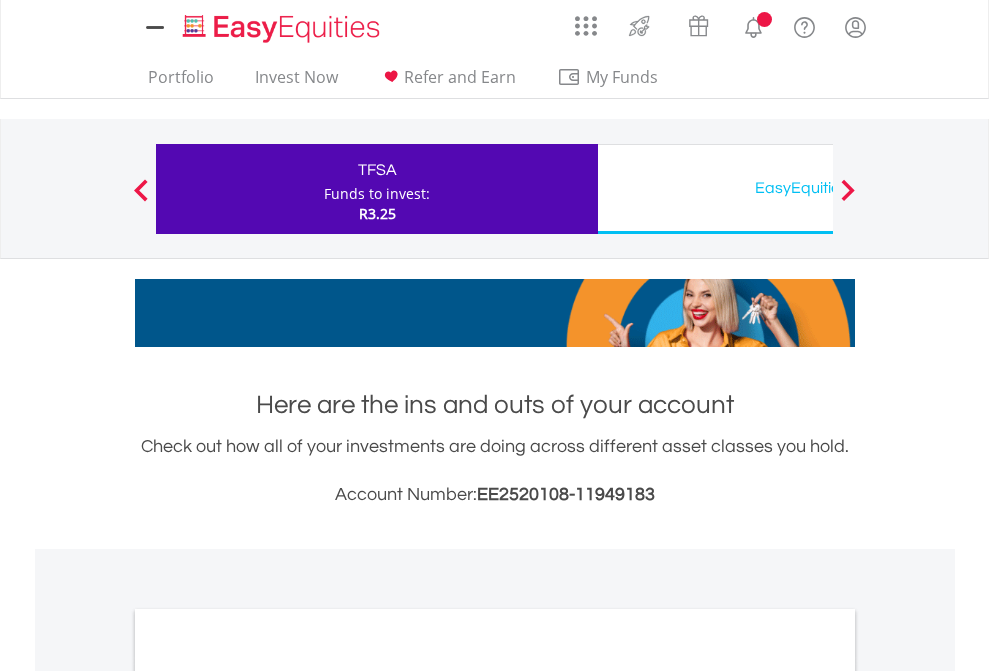 click on "All Holdings" at bounding box center [268, 1096] 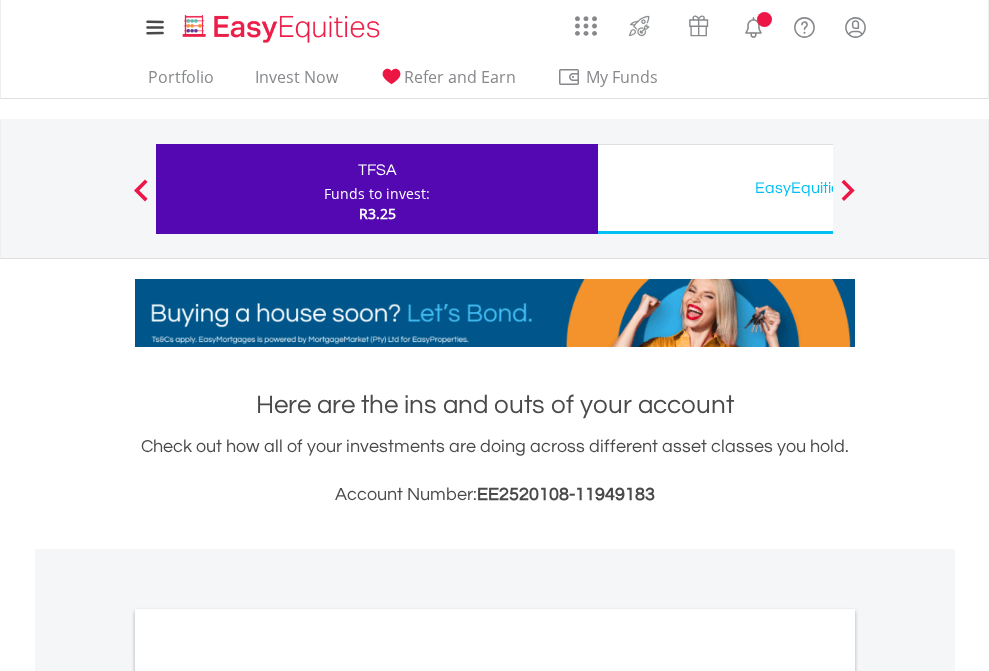 scroll, scrollTop: 1202, scrollLeft: 0, axis: vertical 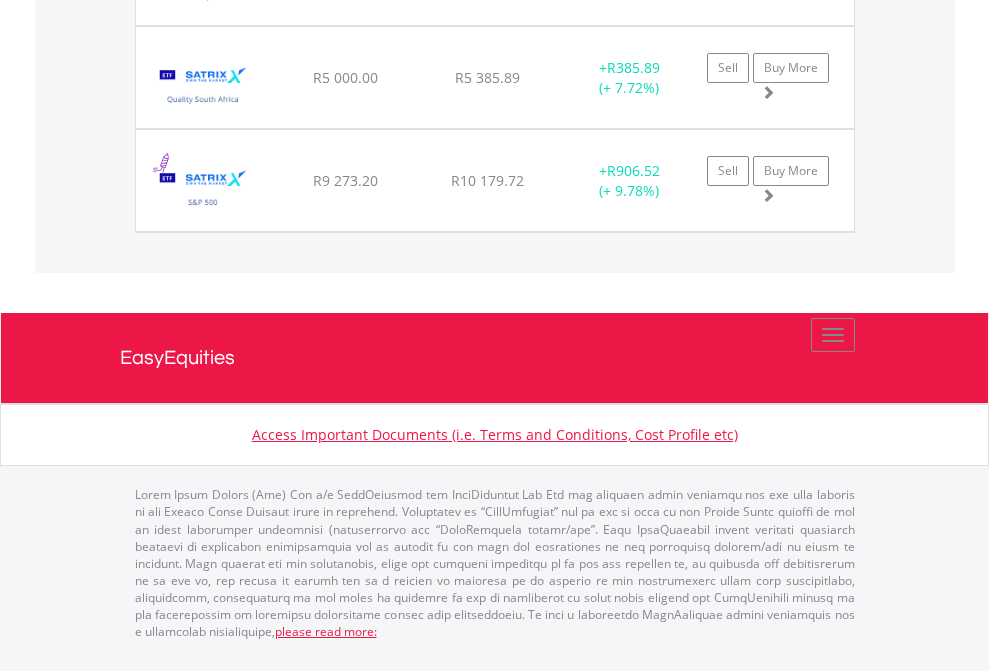 click on "EasyEquities USD" at bounding box center (818, -2037) 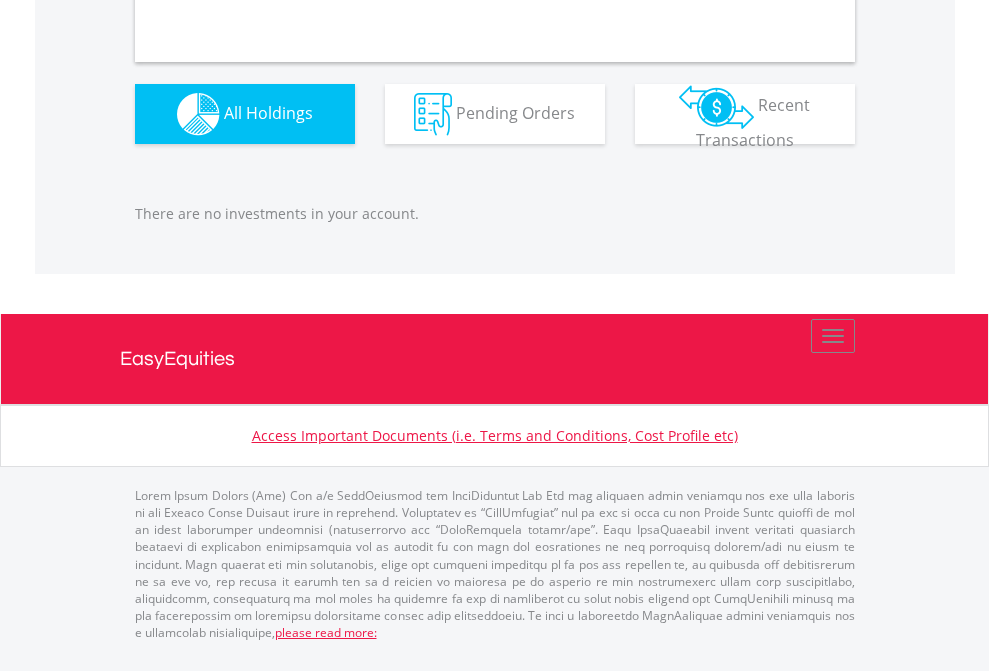 scroll, scrollTop: 1980, scrollLeft: 0, axis: vertical 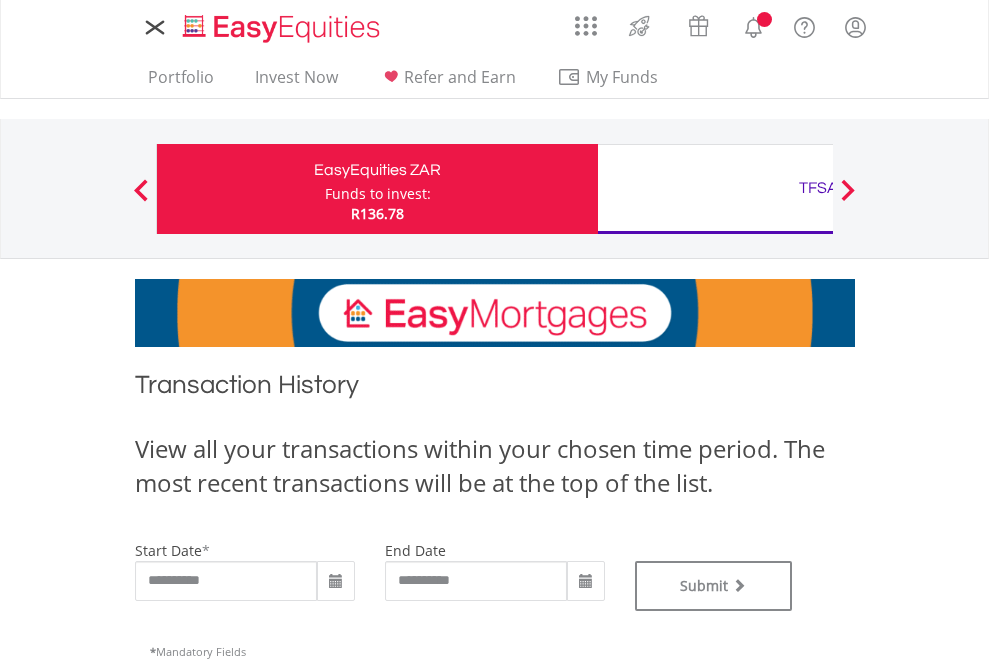 type on "**********" 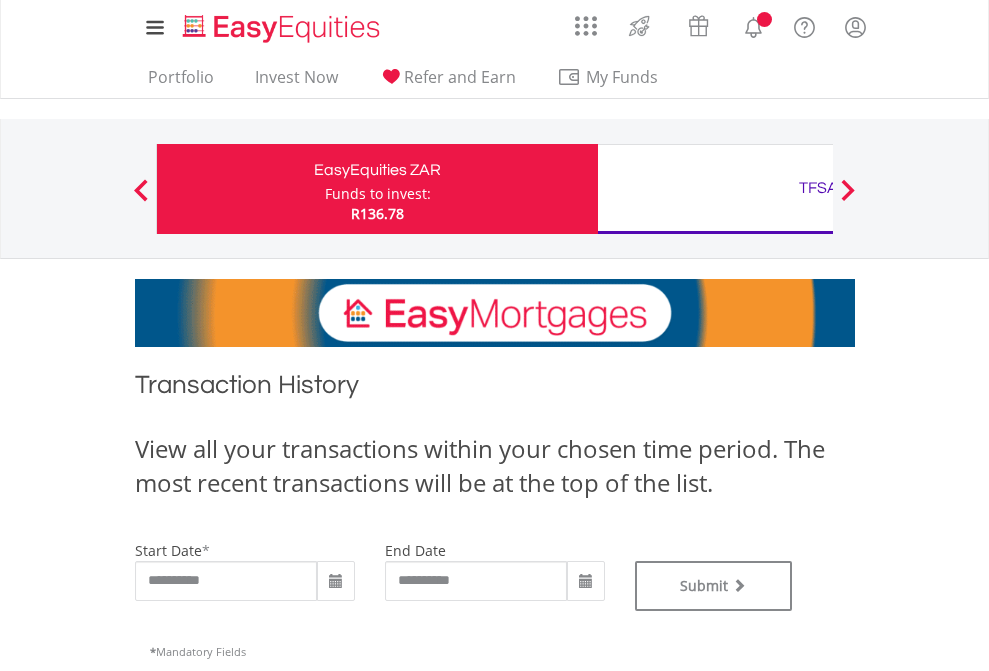 type on "**********" 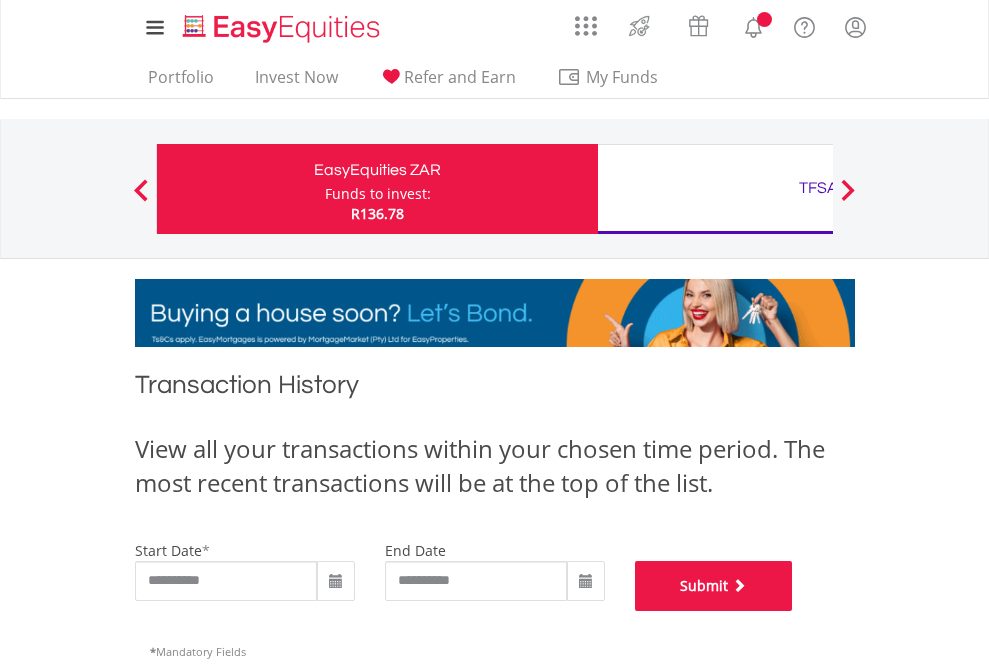 click on "Submit" at bounding box center (714, 586) 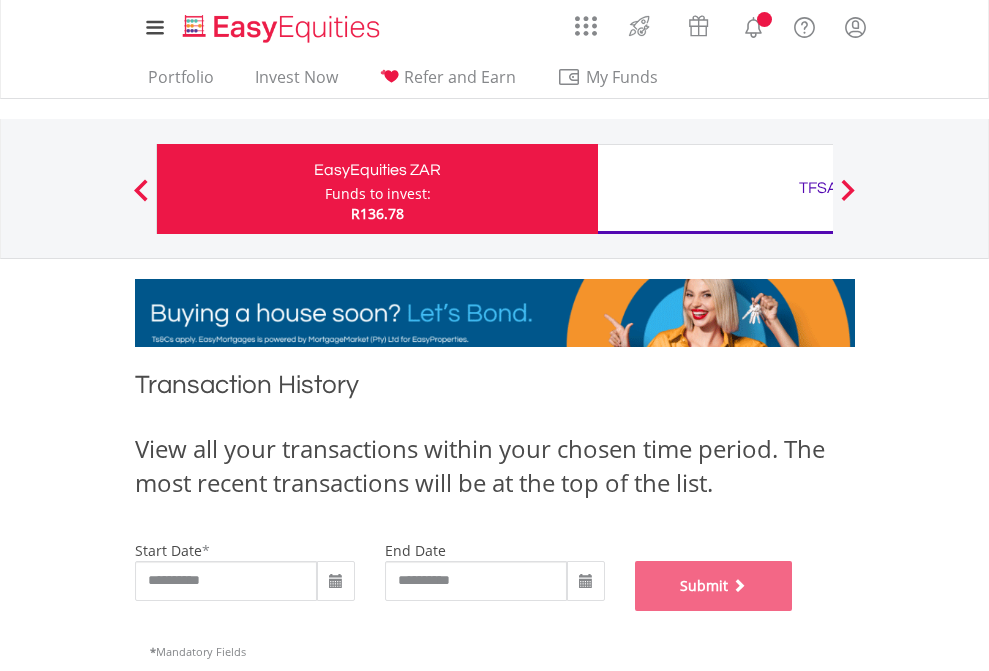 scroll, scrollTop: 811, scrollLeft: 0, axis: vertical 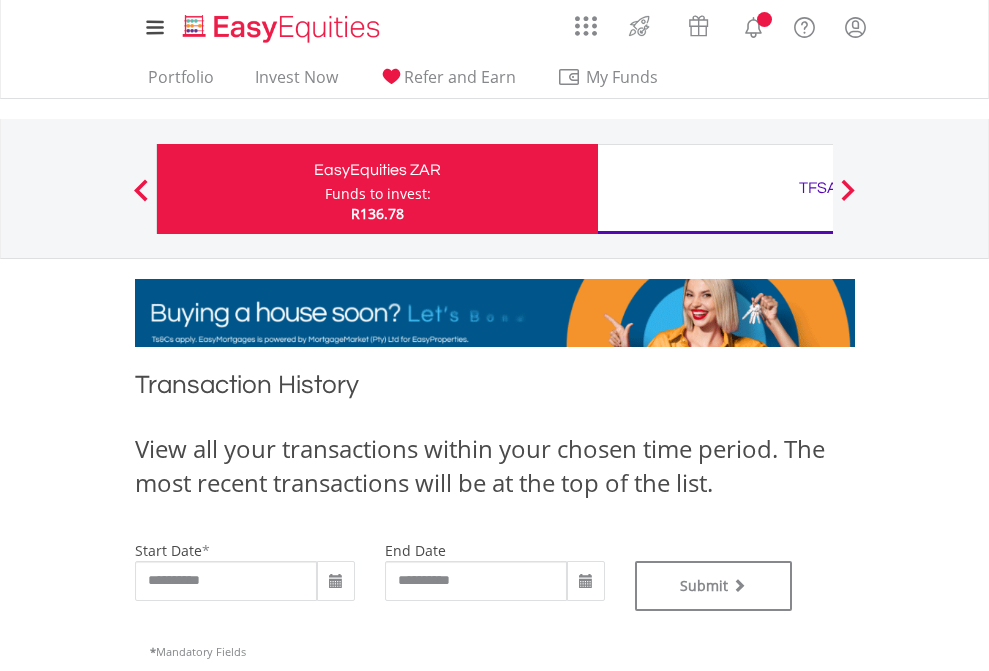 click on "TFSA" at bounding box center [818, 188] 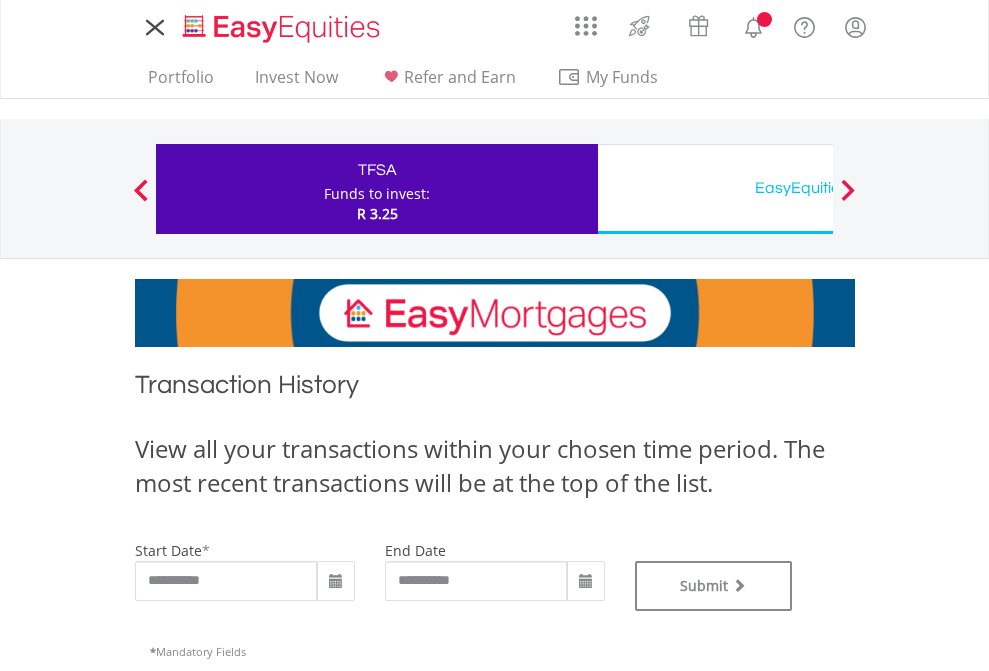 scroll, scrollTop: 0, scrollLeft: 0, axis: both 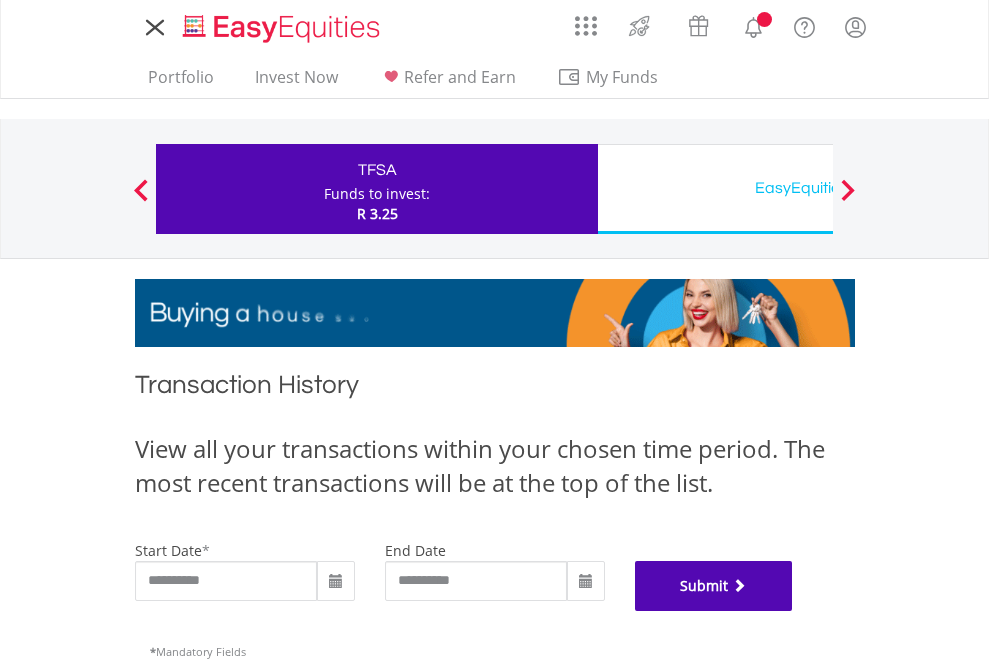 click on "Submit" at bounding box center [714, 586] 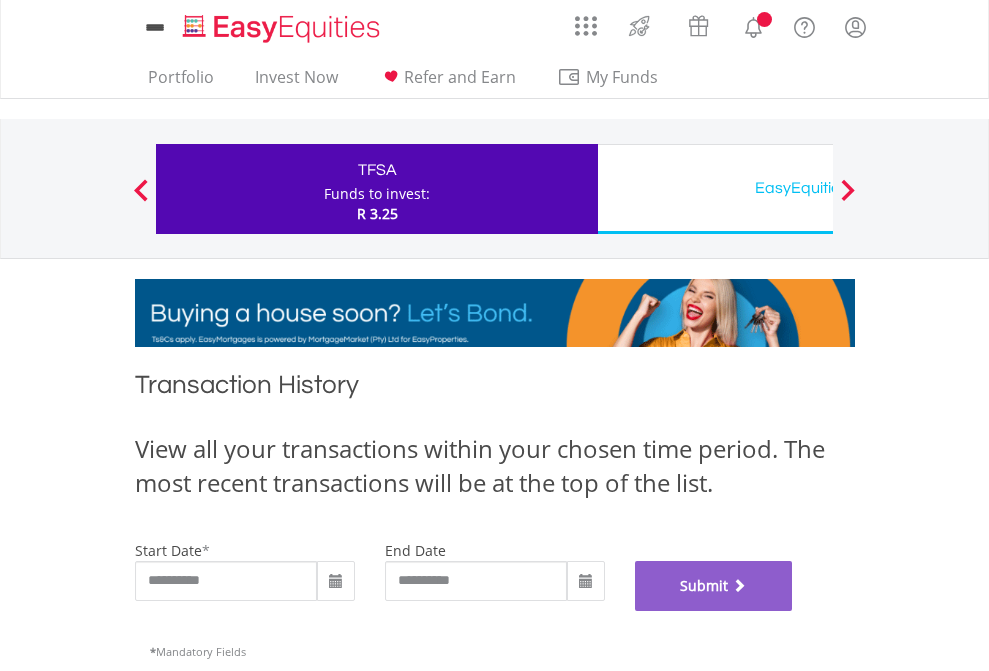 scroll, scrollTop: 811, scrollLeft: 0, axis: vertical 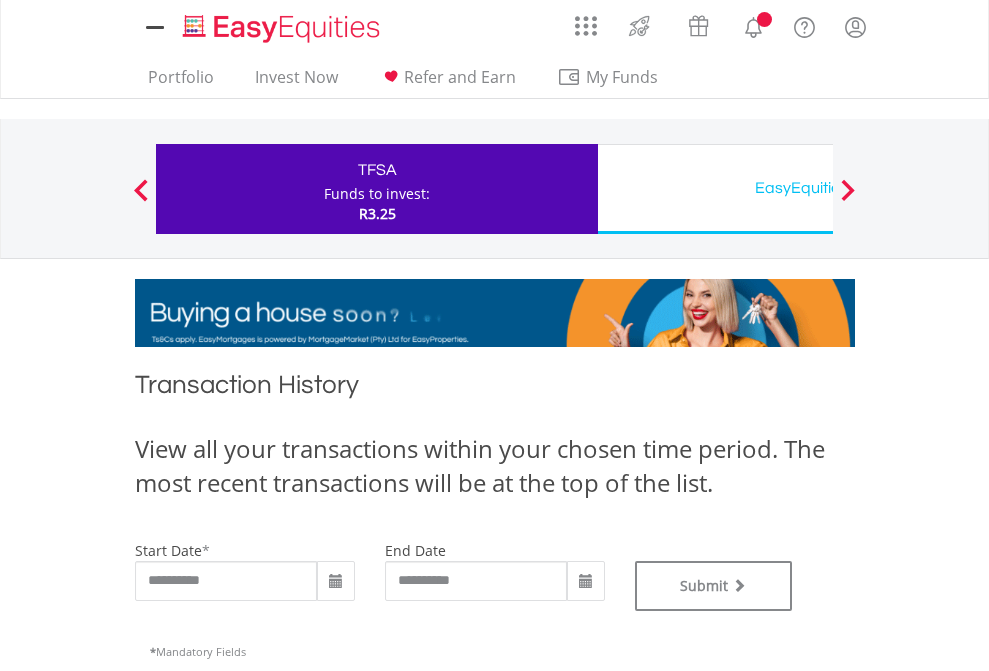 click on "EasyEquities USD" at bounding box center (818, 188) 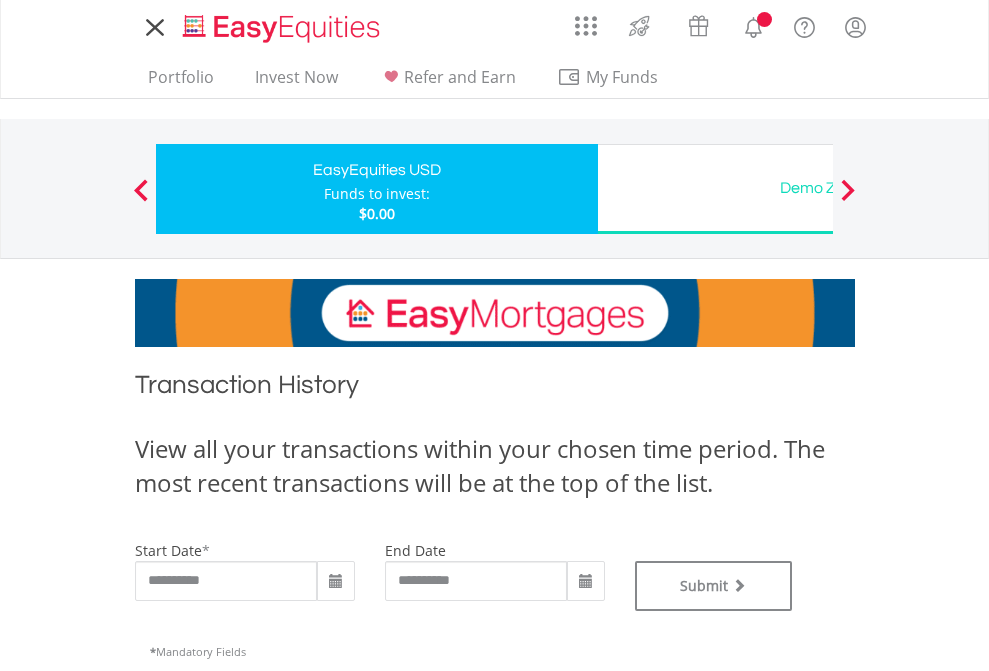 scroll, scrollTop: 0, scrollLeft: 0, axis: both 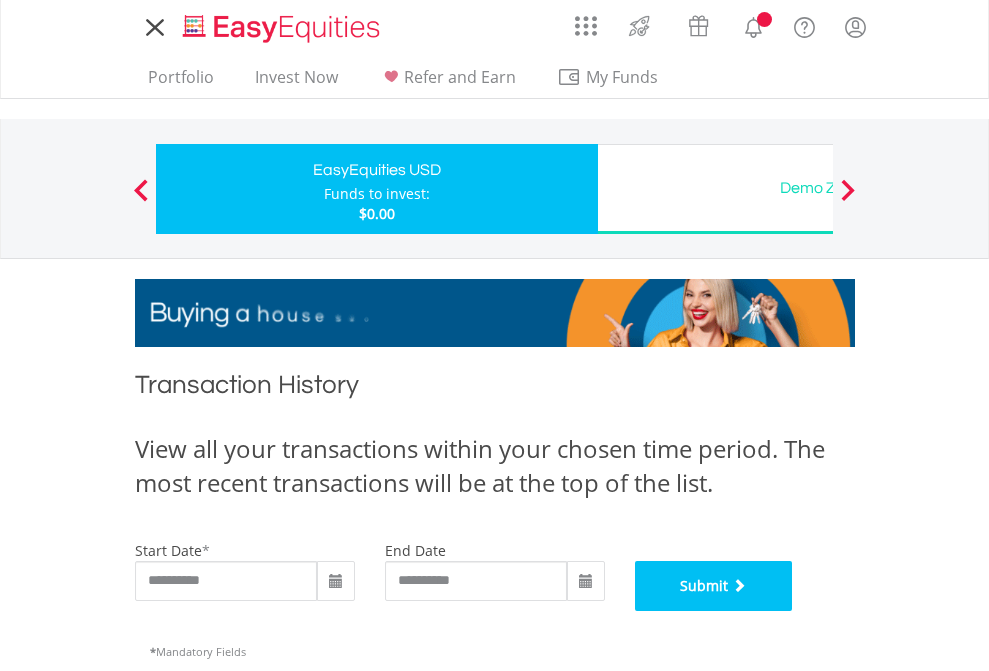 click on "Submit" at bounding box center [714, 586] 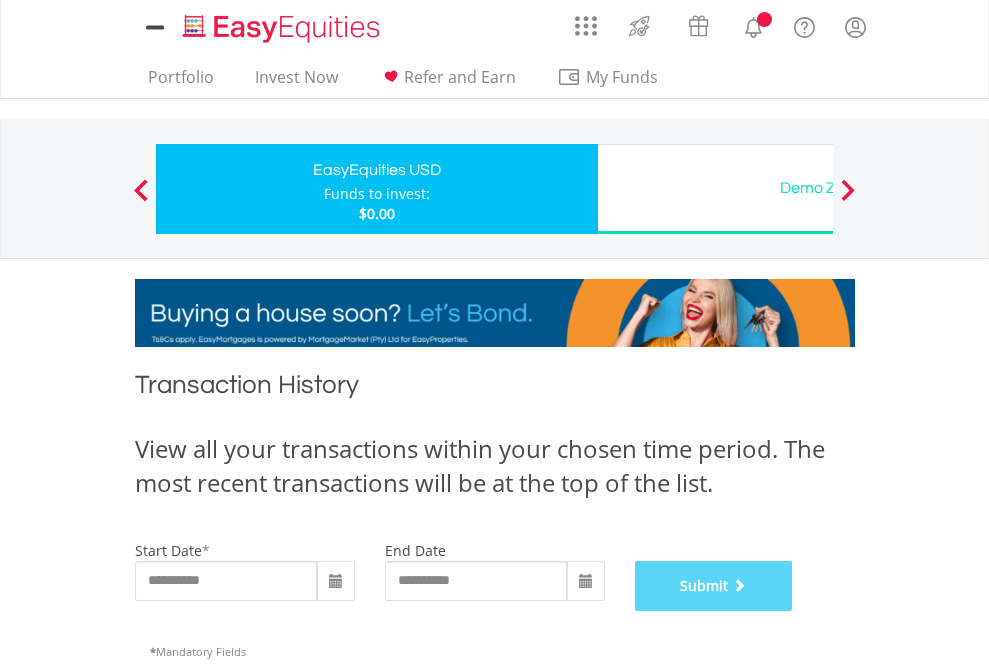 scroll, scrollTop: 811, scrollLeft: 0, axis: vertical 